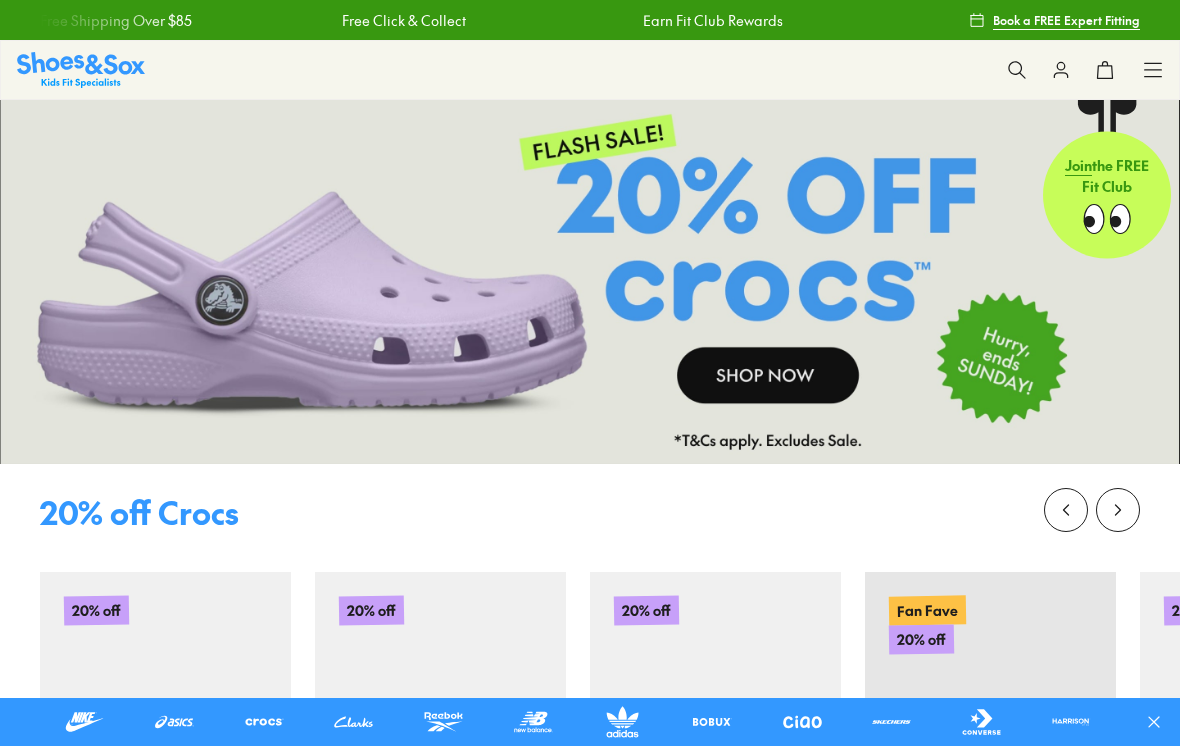 scroll, scrollTop: 0, scrollLeft: 0, axis: both 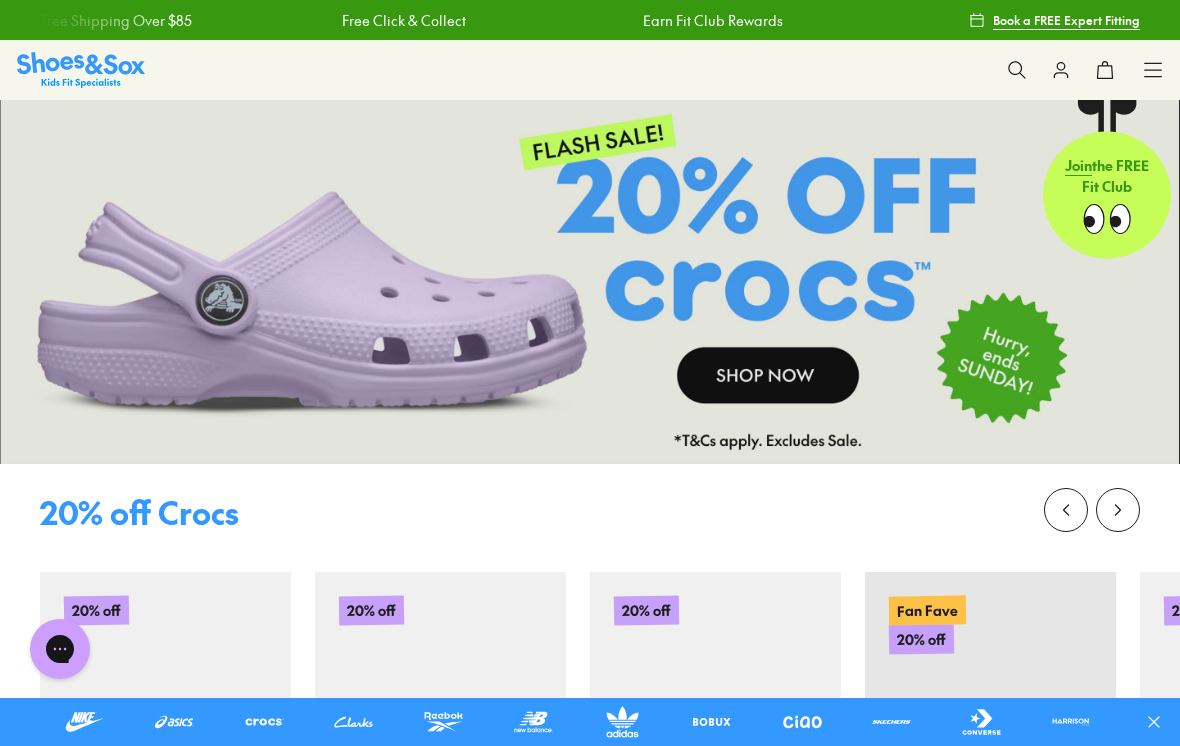 click 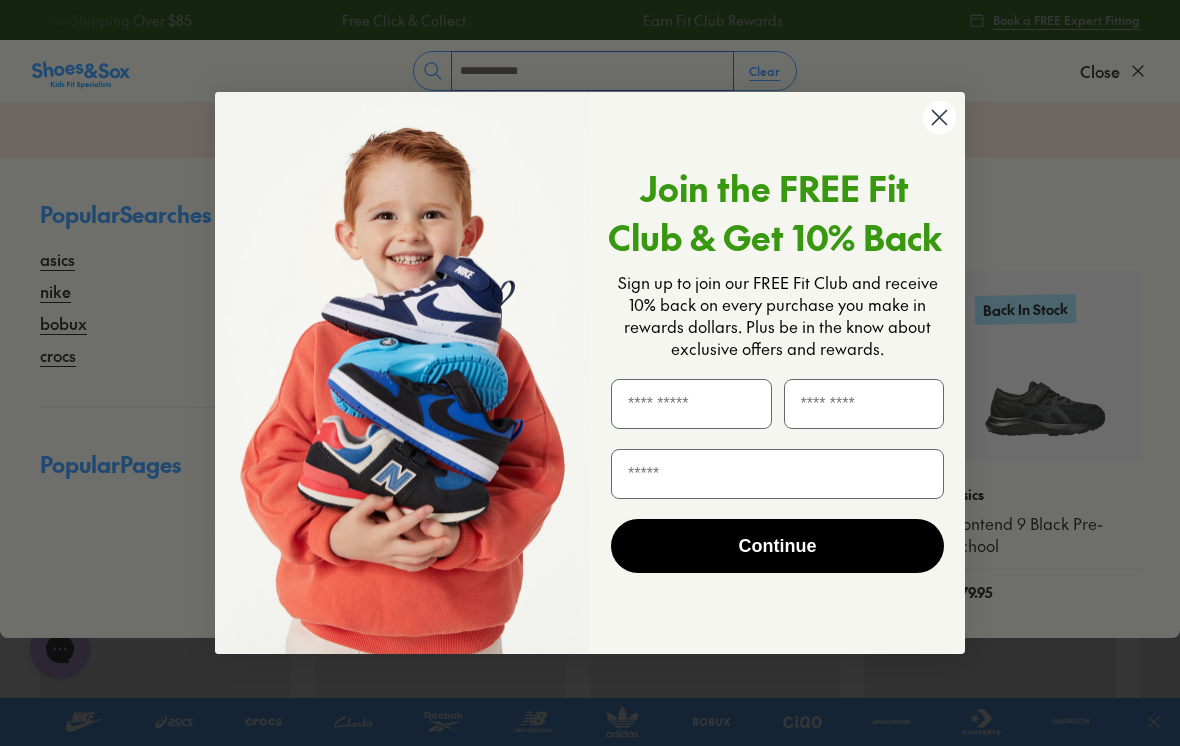 type on "**********" 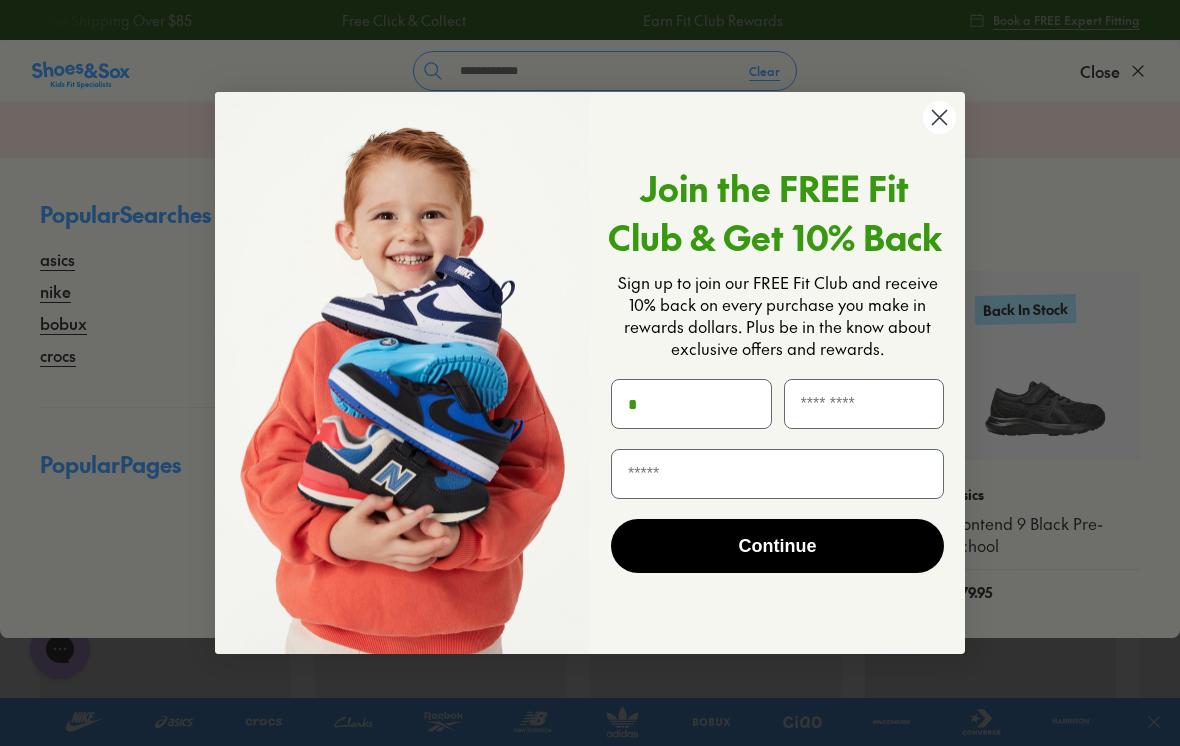 type 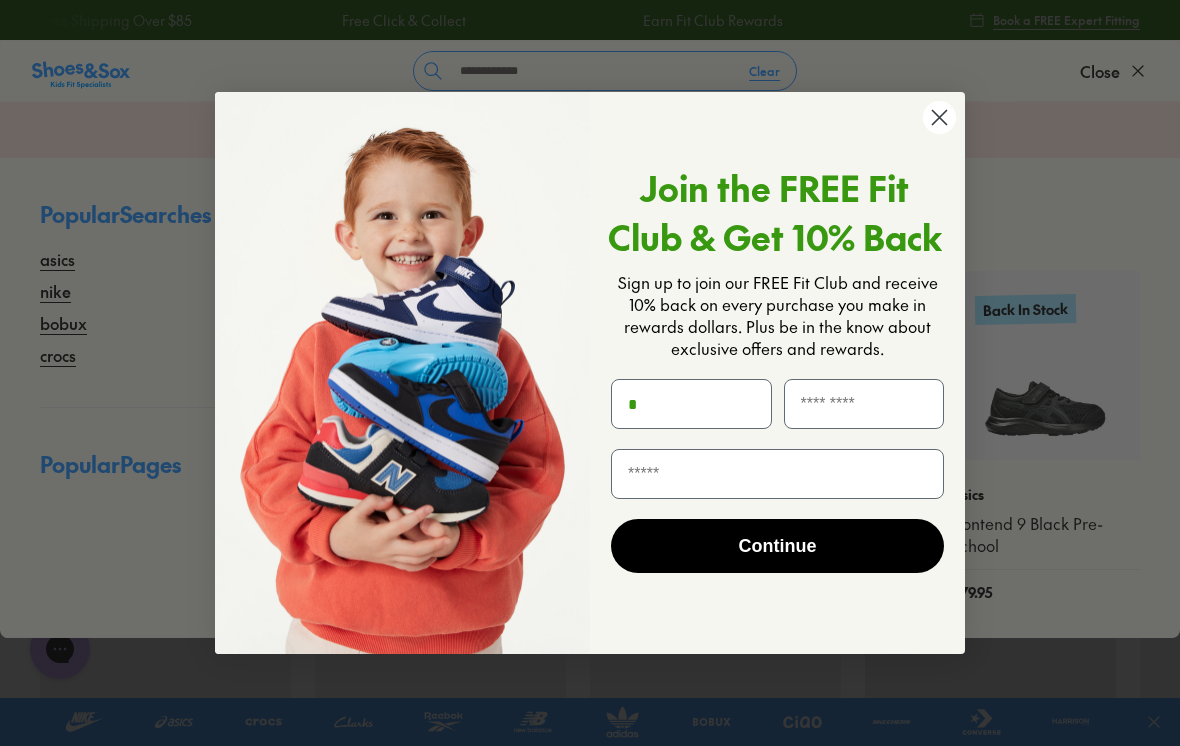 click 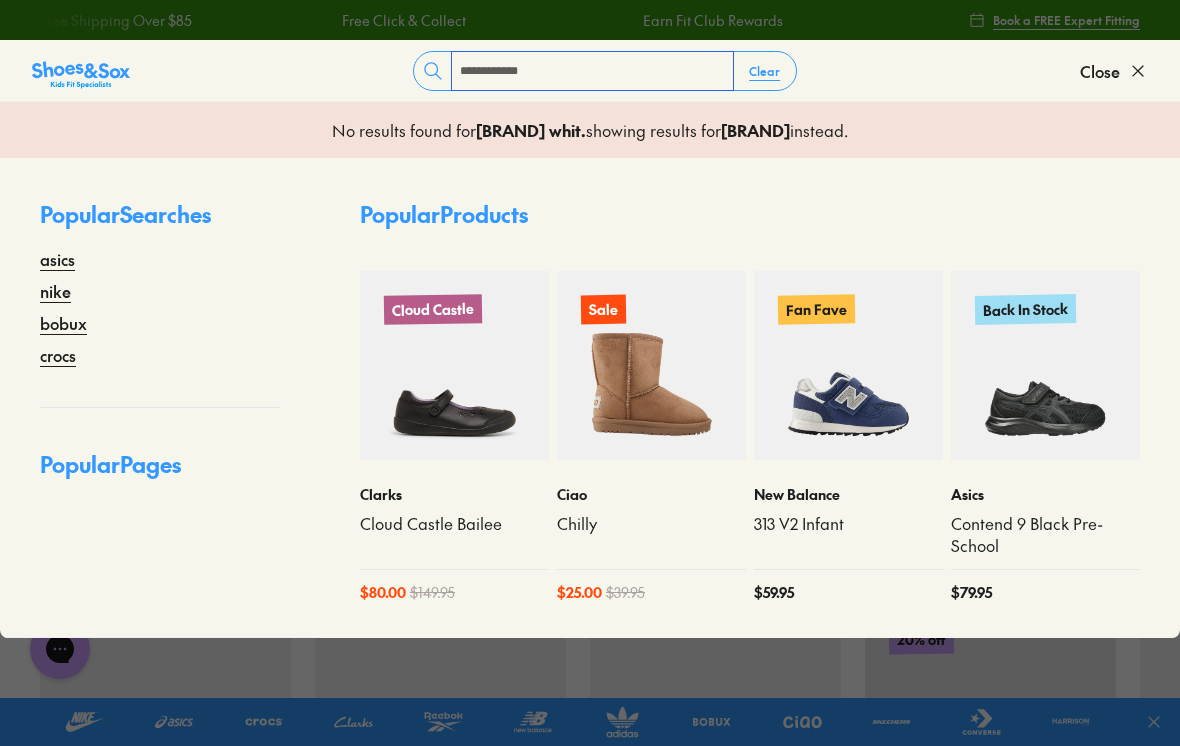 click on "**********" at bounding box center [592, 71] 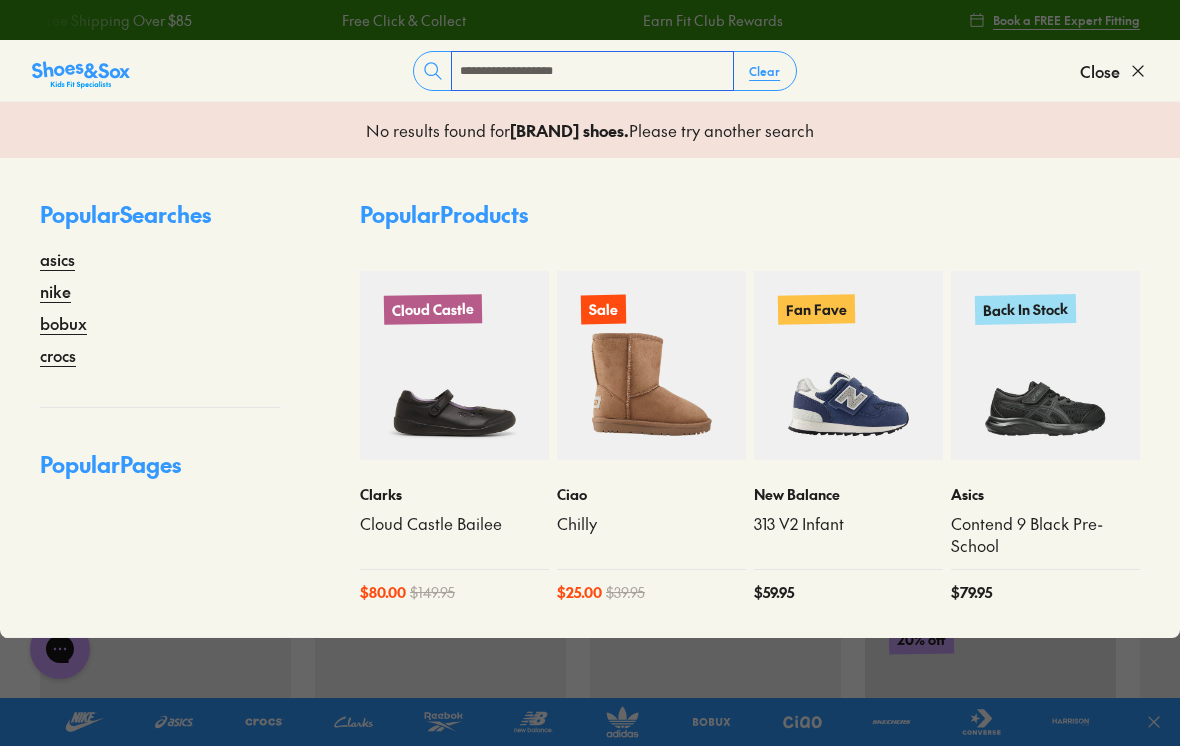 type on "**********" 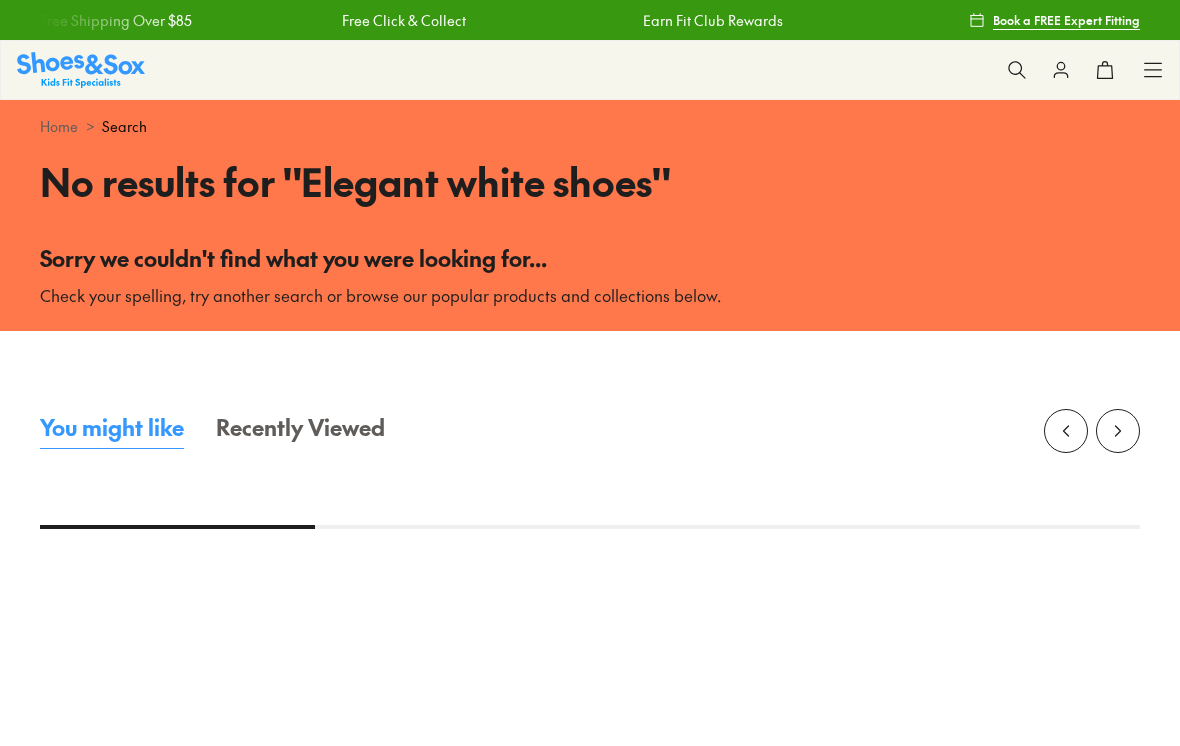 scroll, scrollTop: 0, scrollLeft: 0, axis: both 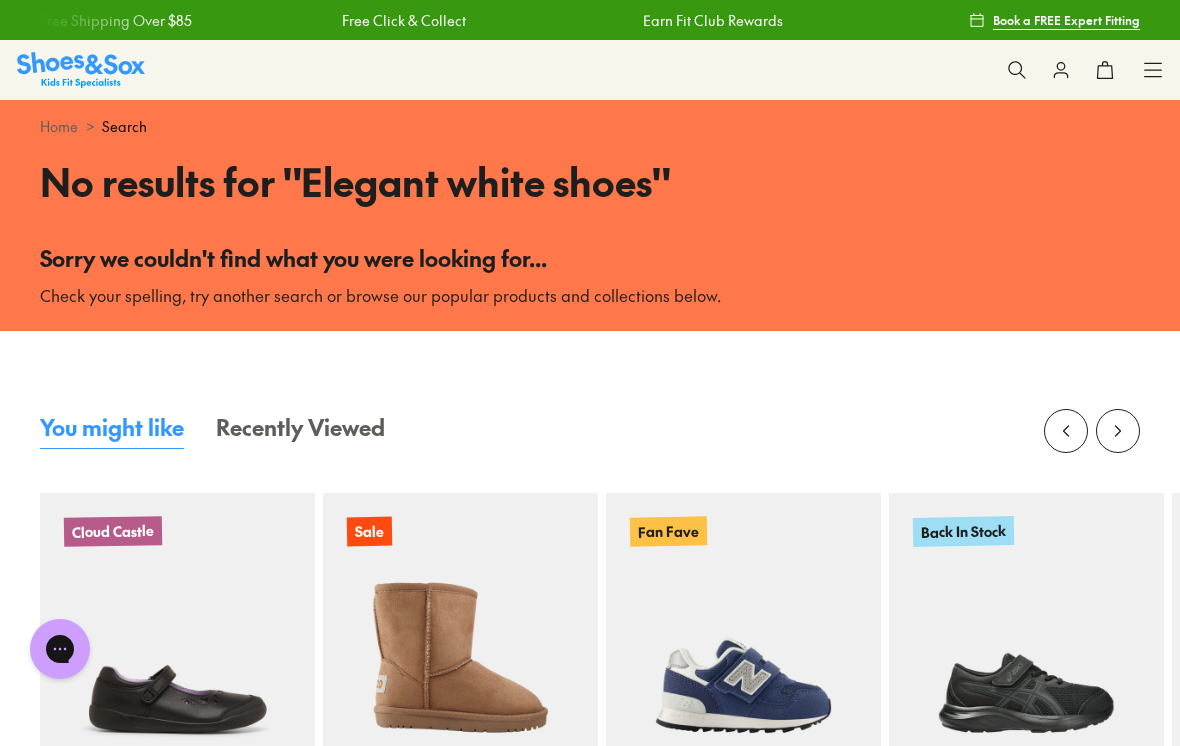 click 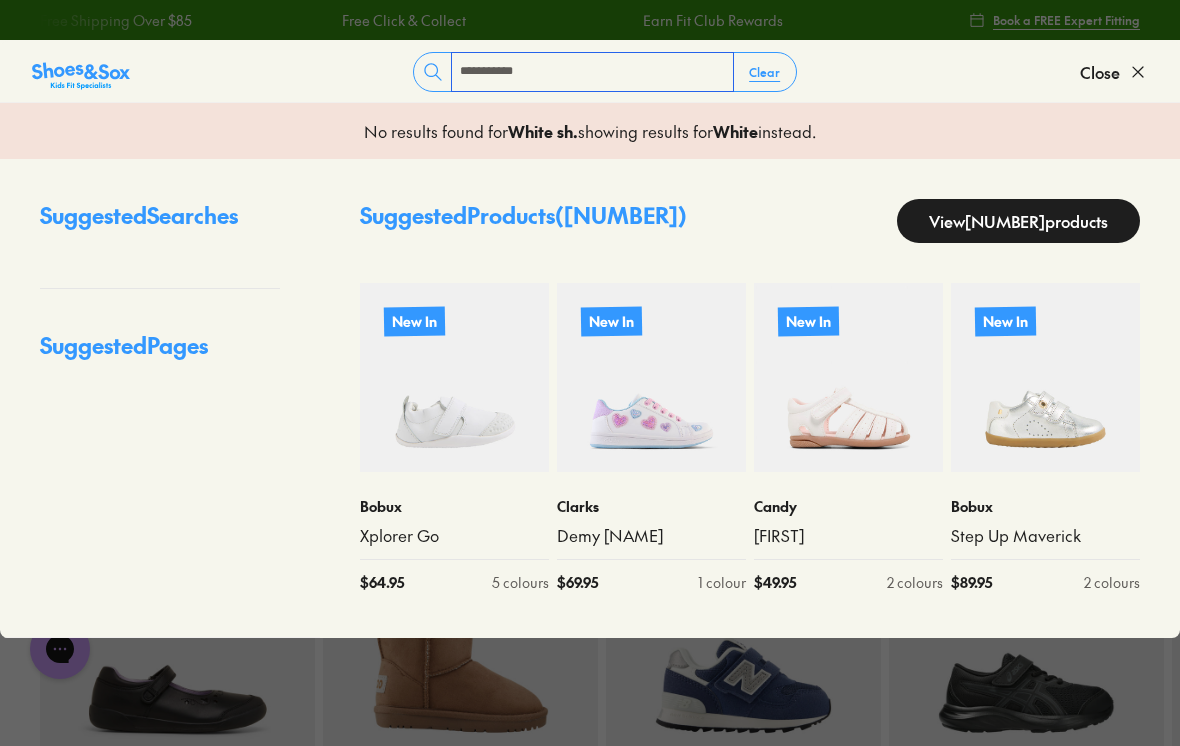 type on "**********" 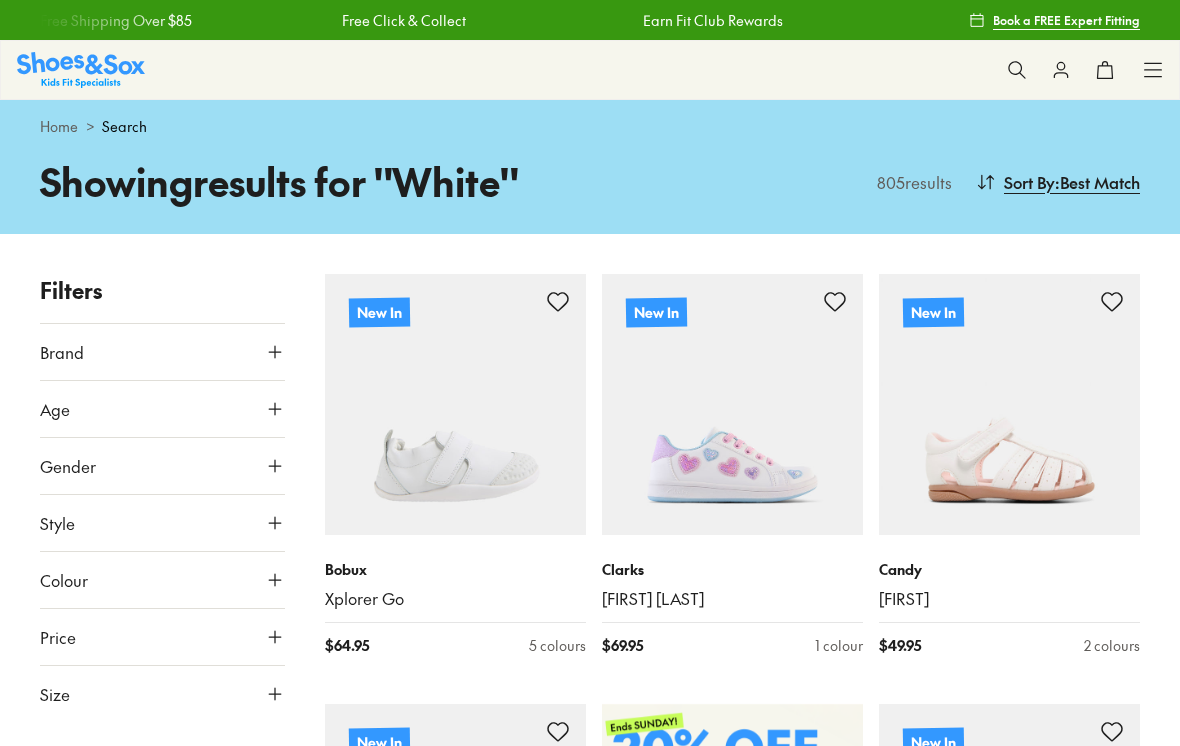 scroll, scrollTop: 0, scrollLeft: 0, axis: both 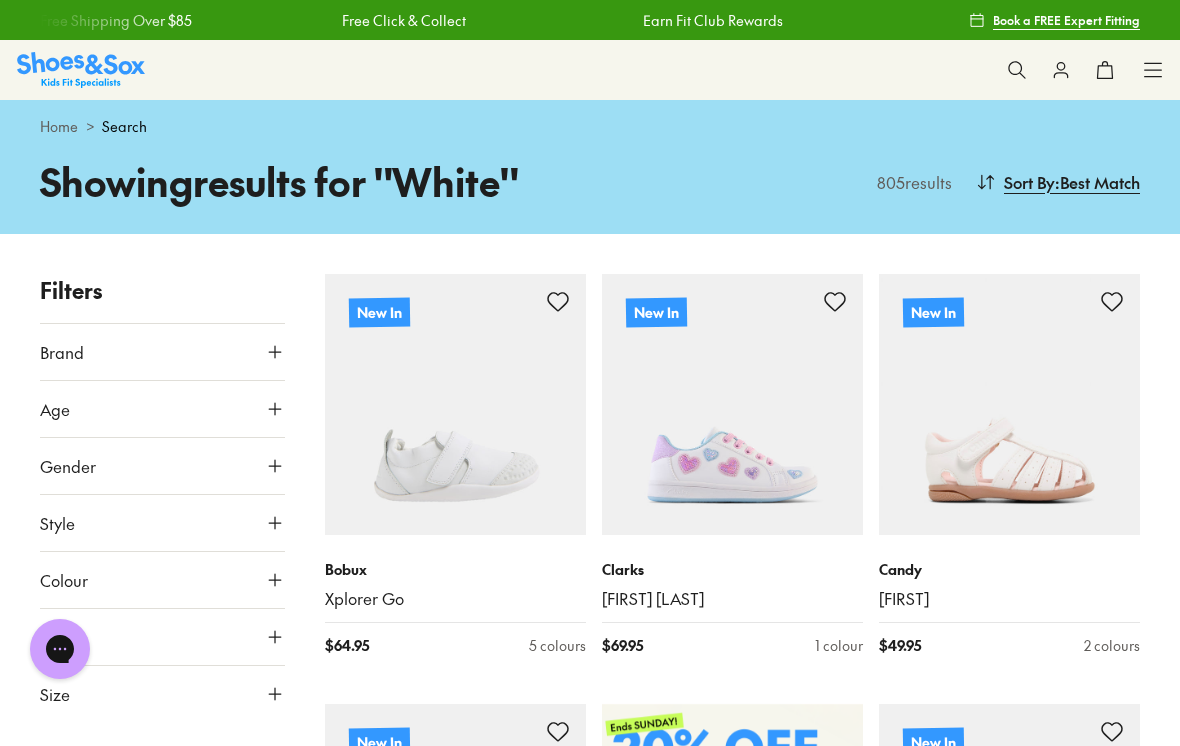 click at bounding box center [1017, 70] 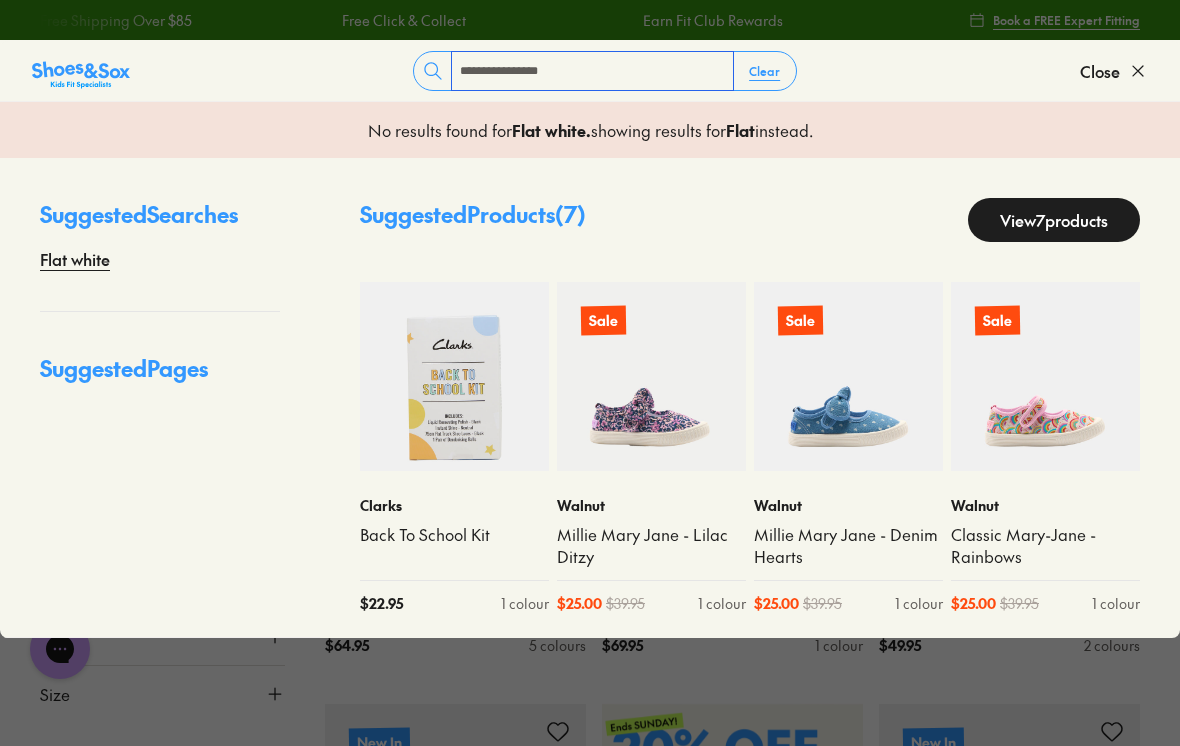 type on "**********" 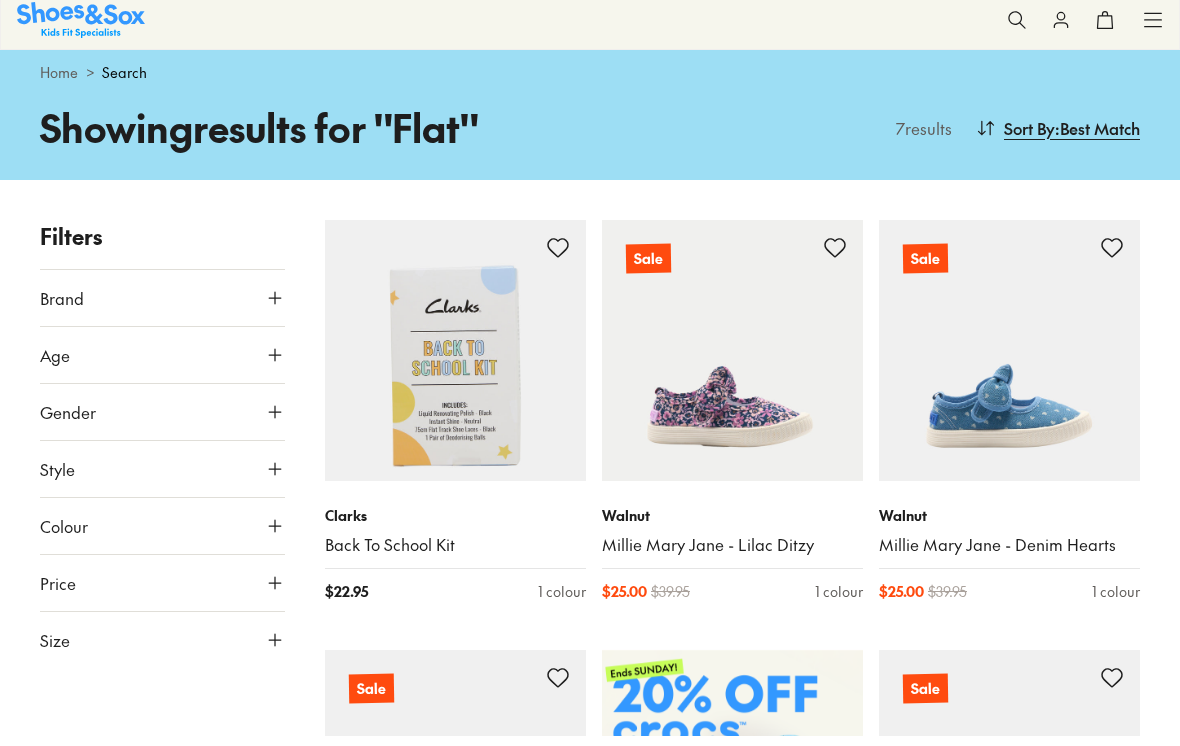 scroll, scrollTop: 160, scrollLeft: 0, axis: vertical 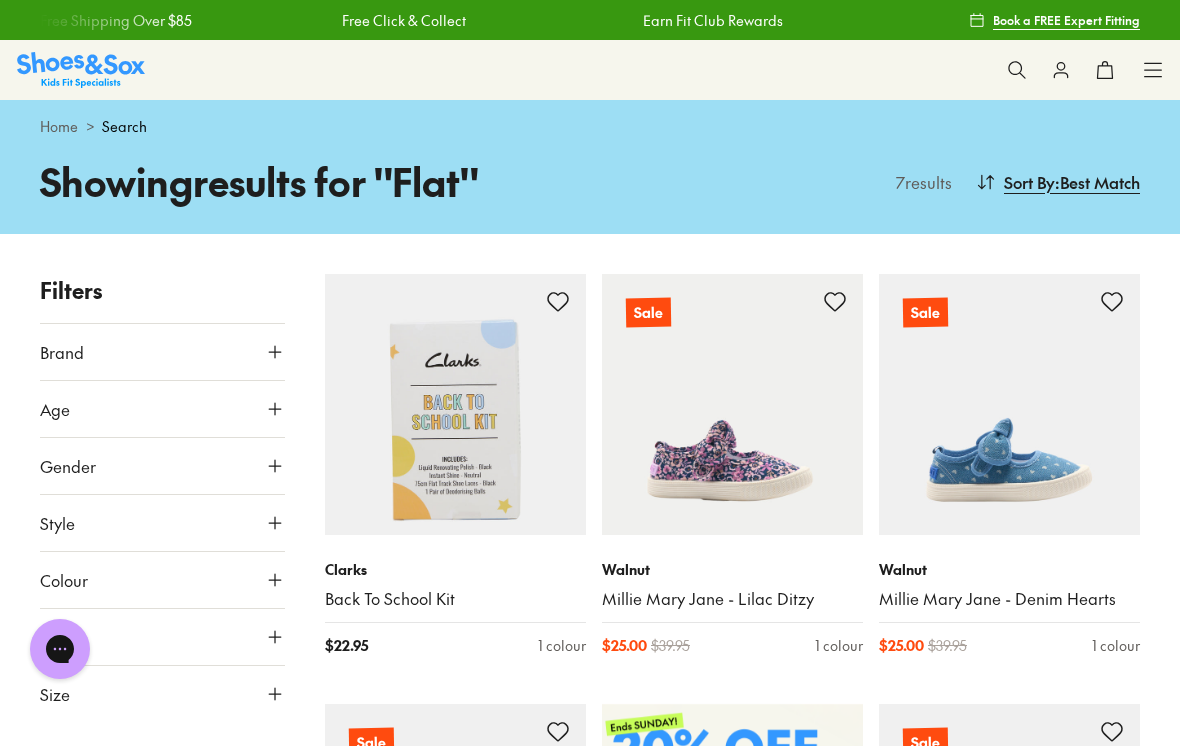 click at bounding box center (1017, 70) 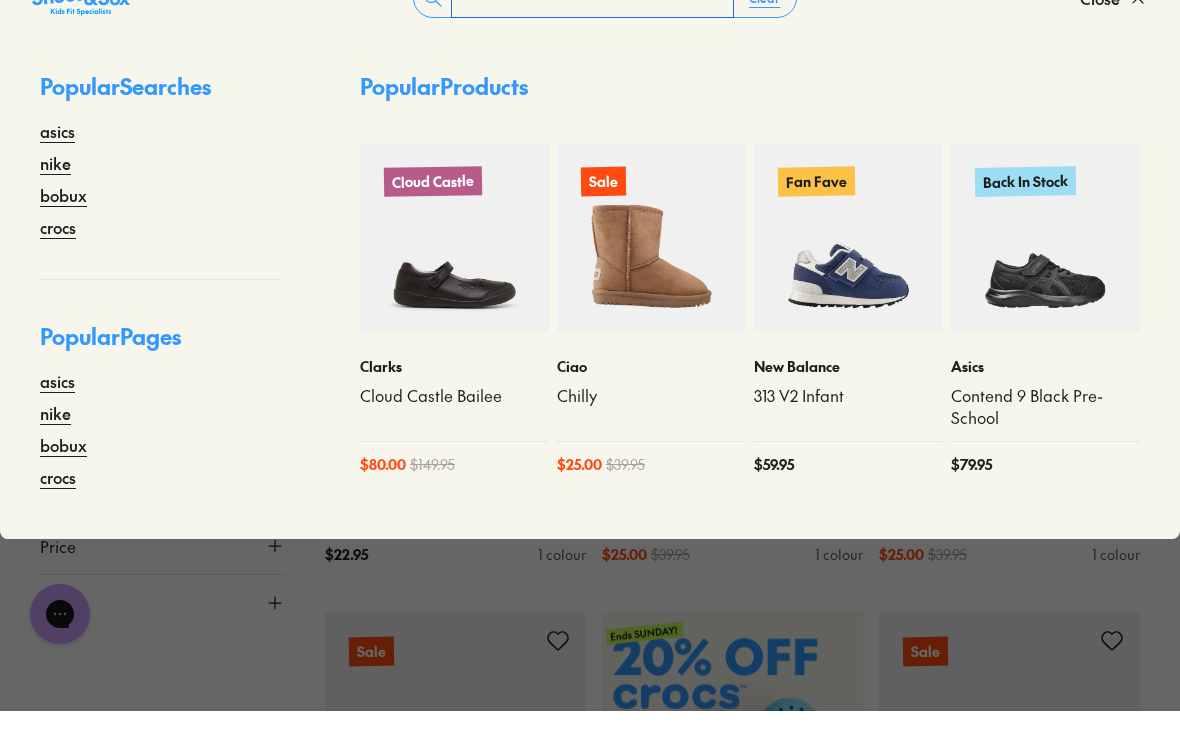 scroll, scrollTop: 43, scrollLeft: 0, axis: vertical 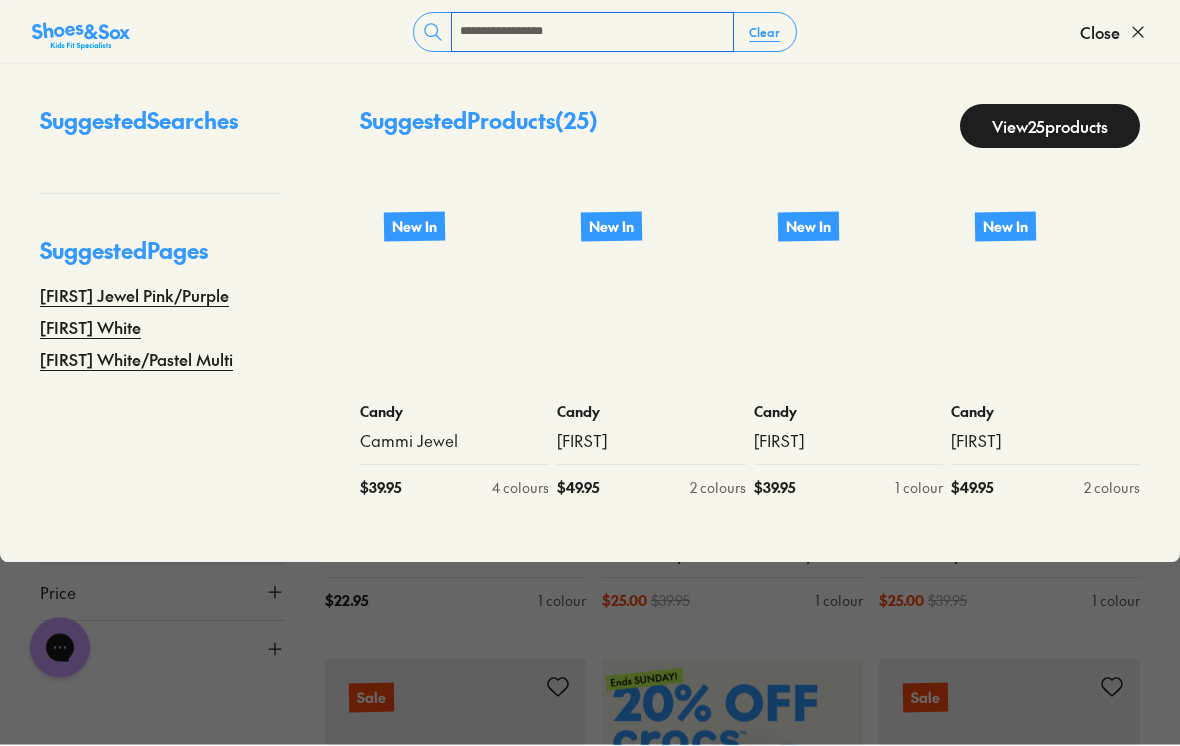 type on "**********" 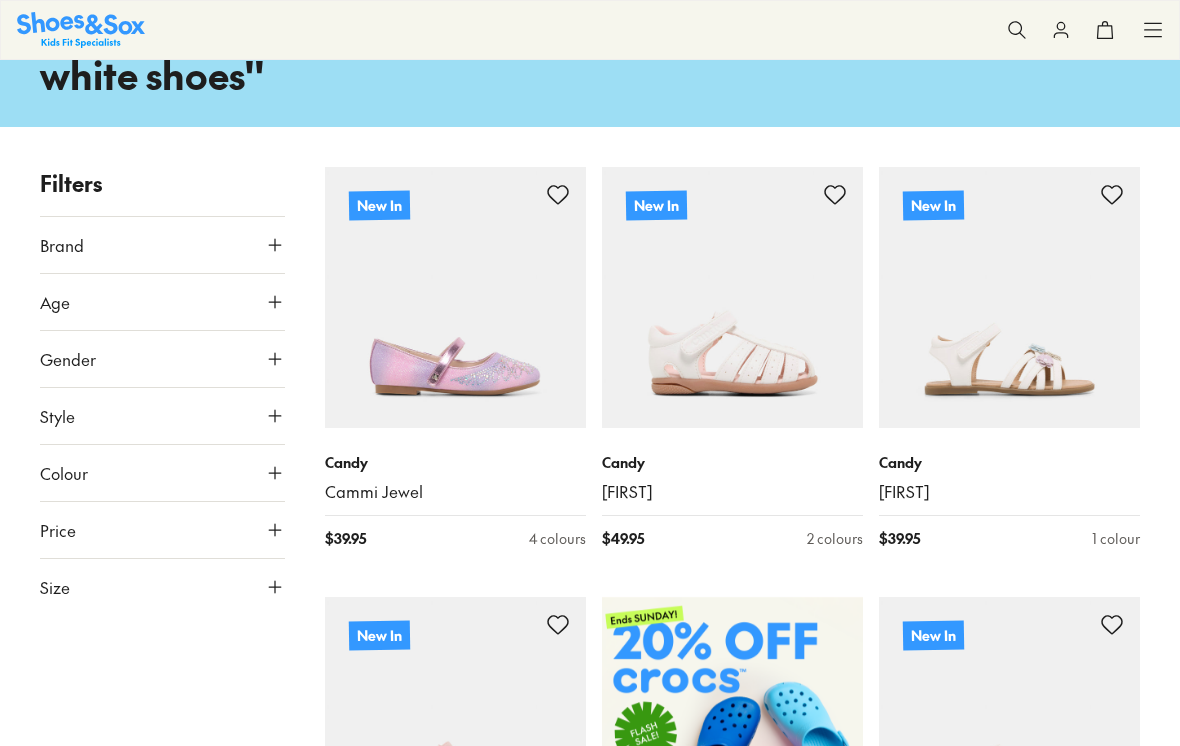 scroll, scrollTop: 0, scrollLeft: 0, axis: both 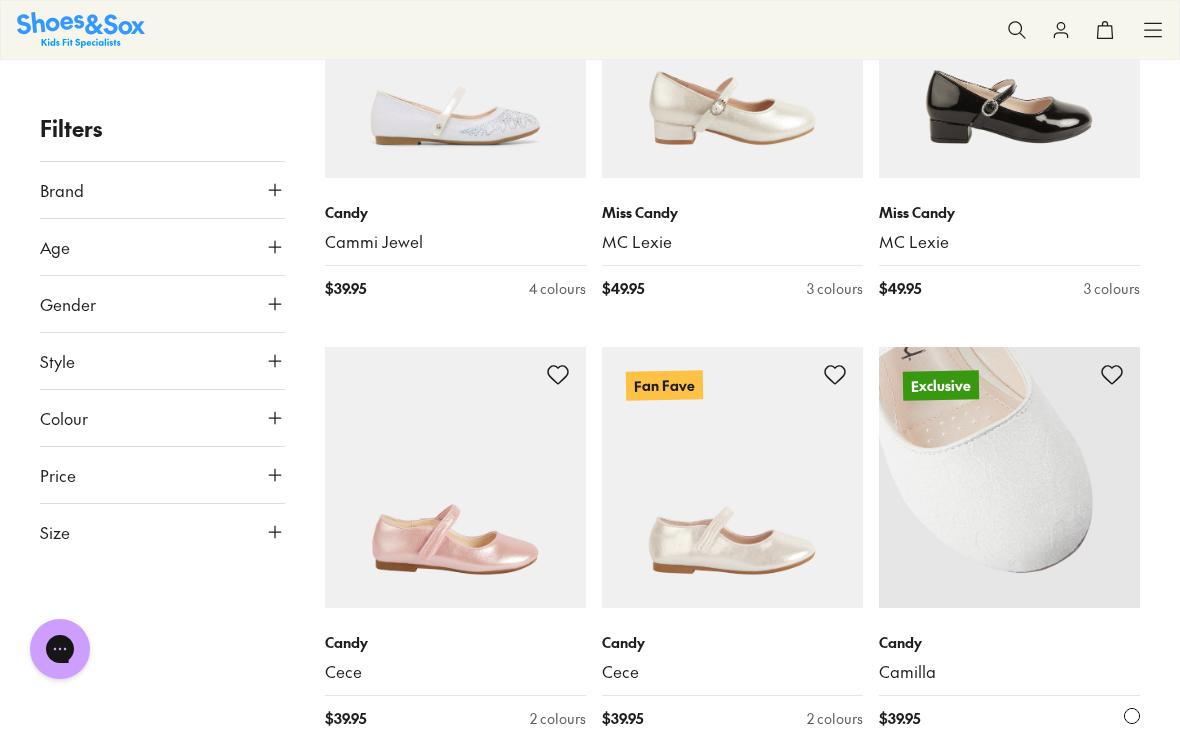click at bounding box center [1009, 477] 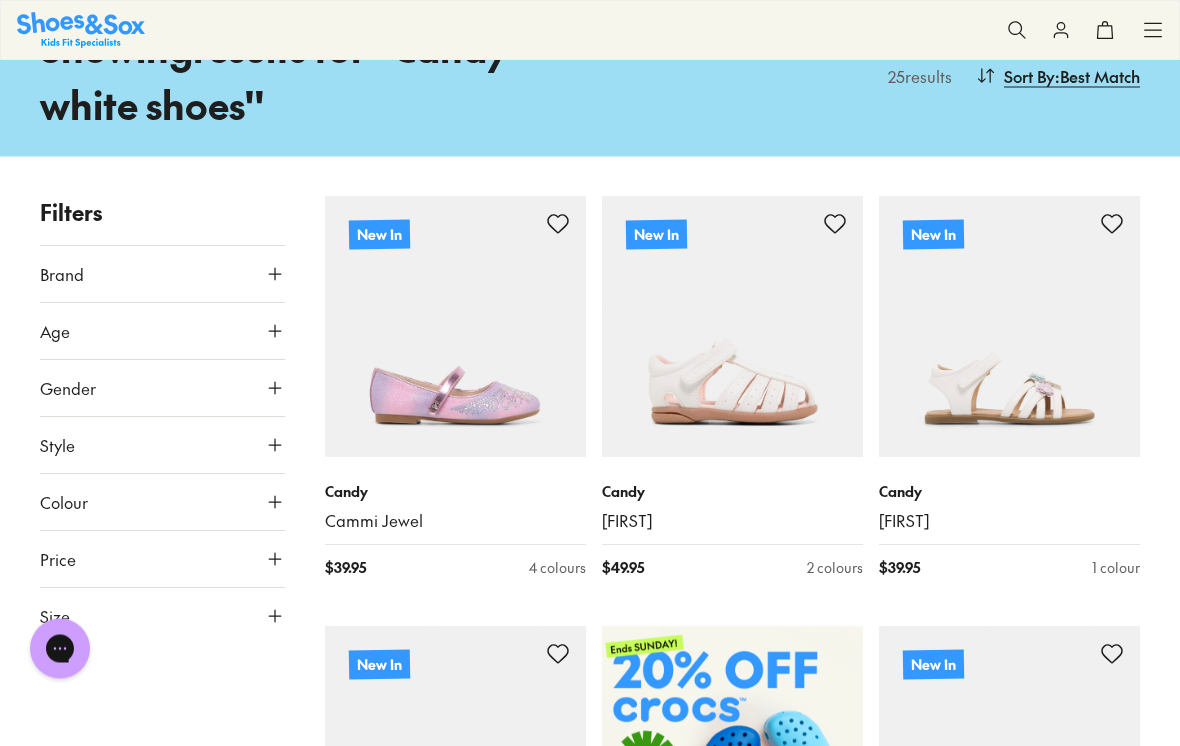 scroll, scrollTop: 0, scrollLeft: 0, axis: both 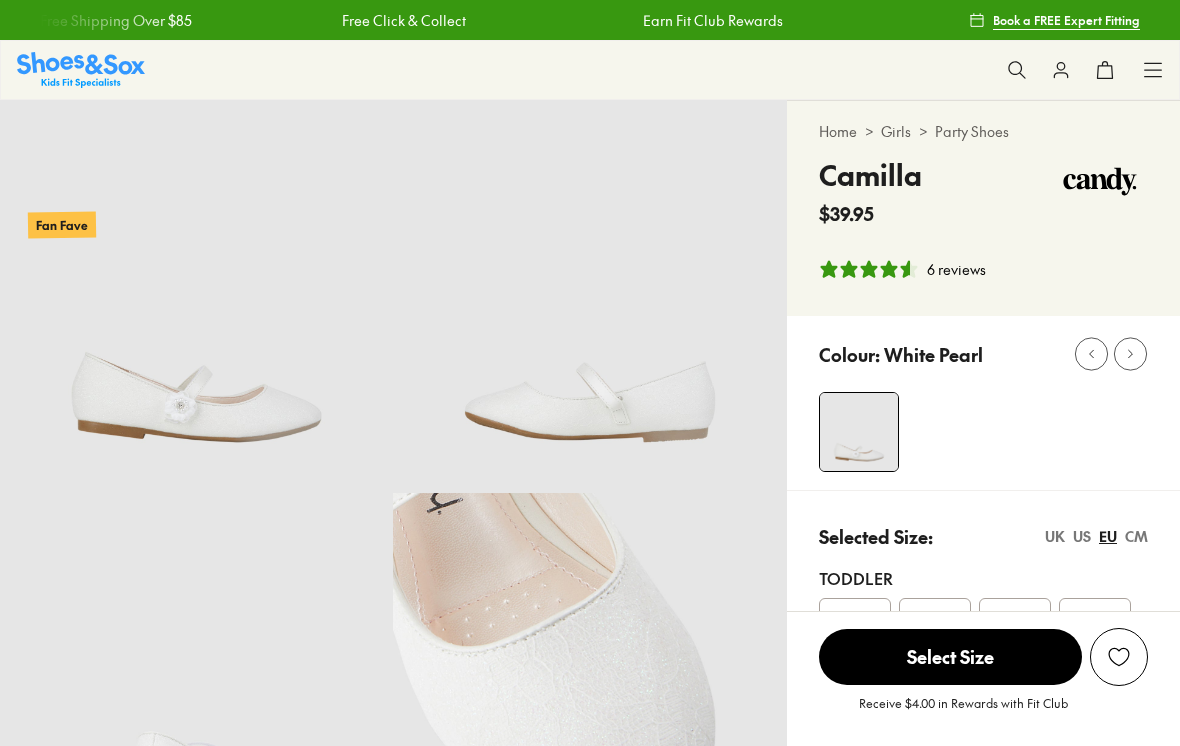 select on "*" 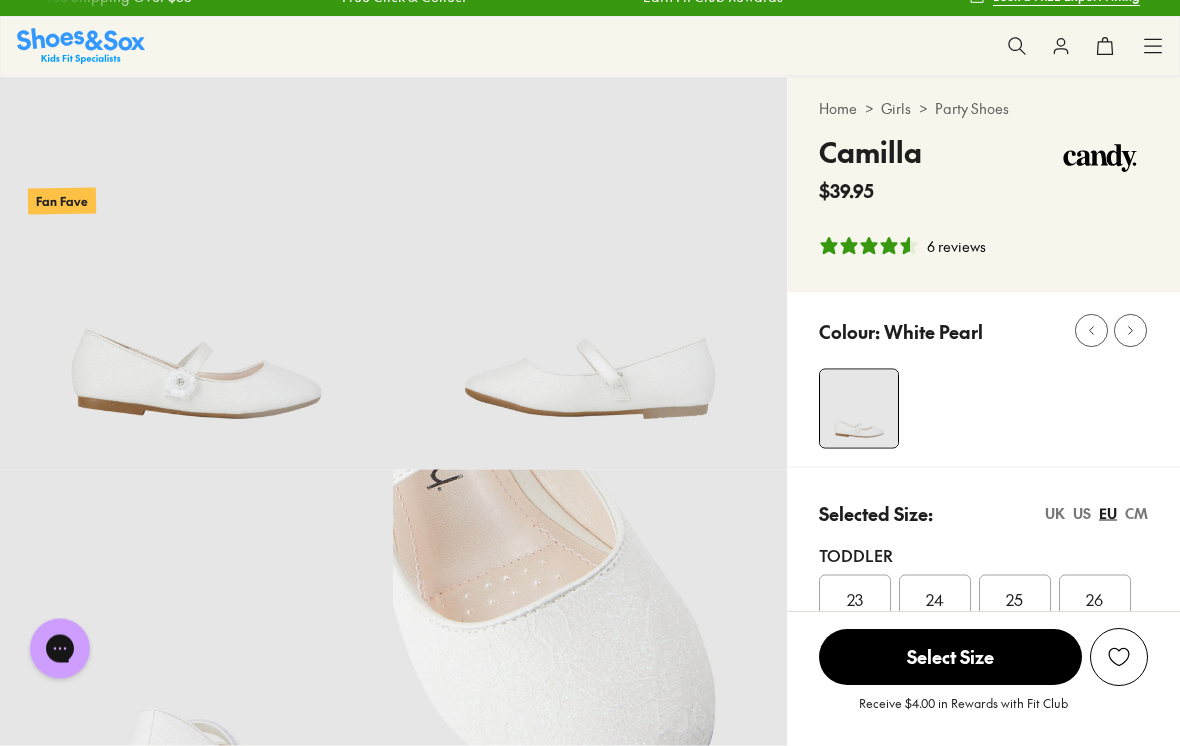 scroll, scrollTop: 0, scrollLeft: 0, axis: both 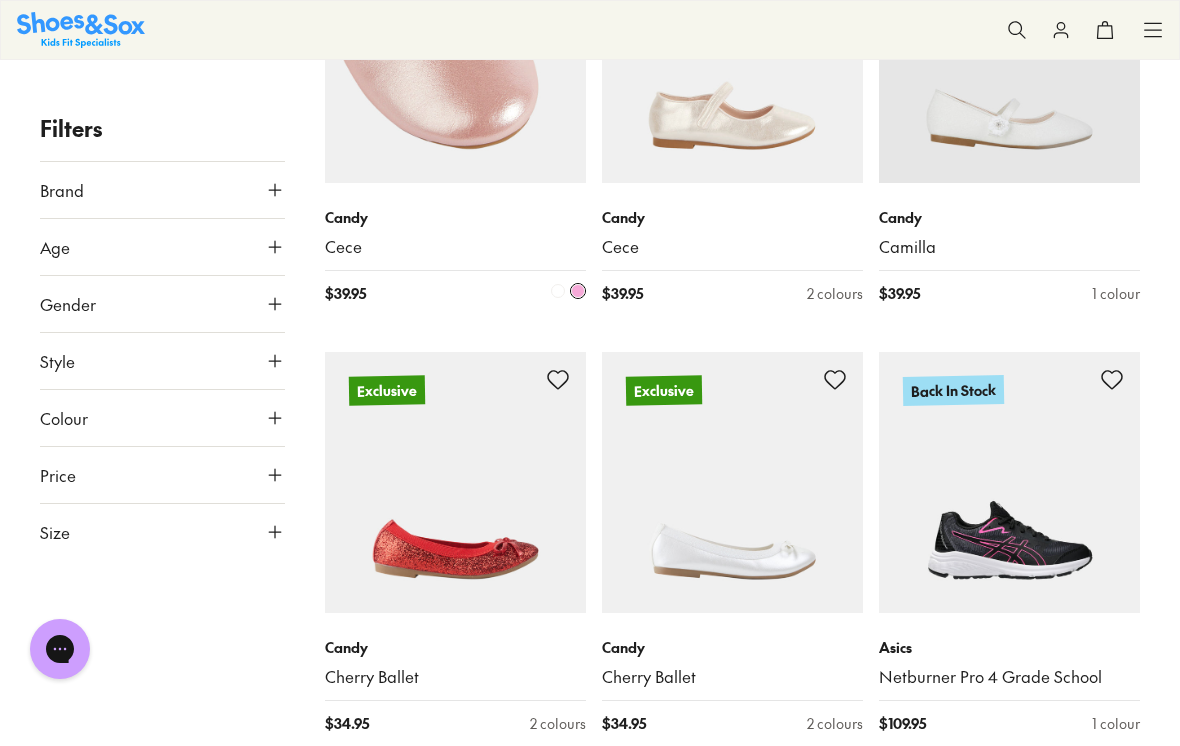 click at bounding box center [521, 293] 